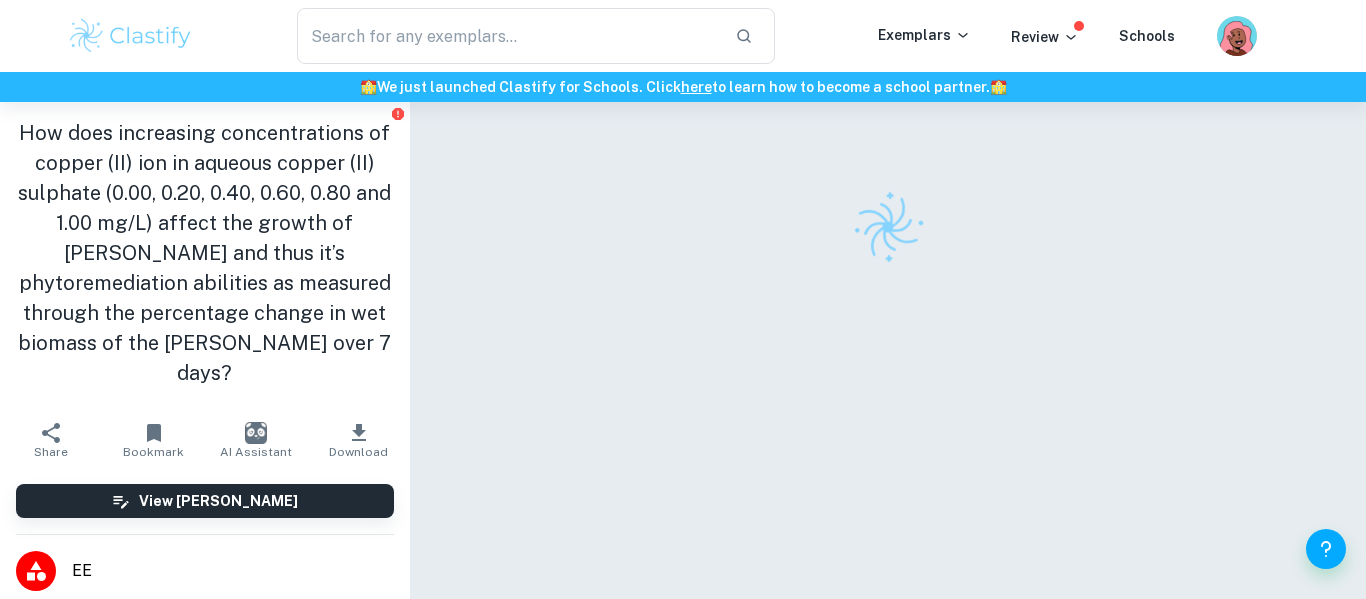 scroll, scrollTop: 0, scrollLeft: 0, axis: both 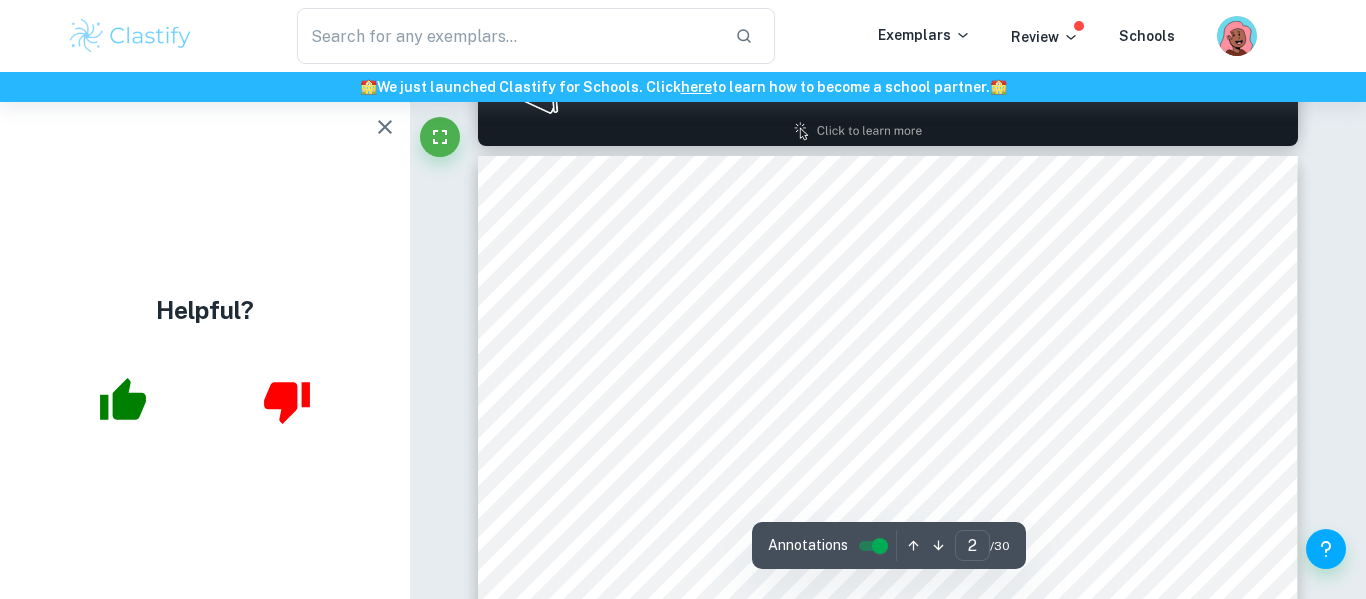 type on "3" 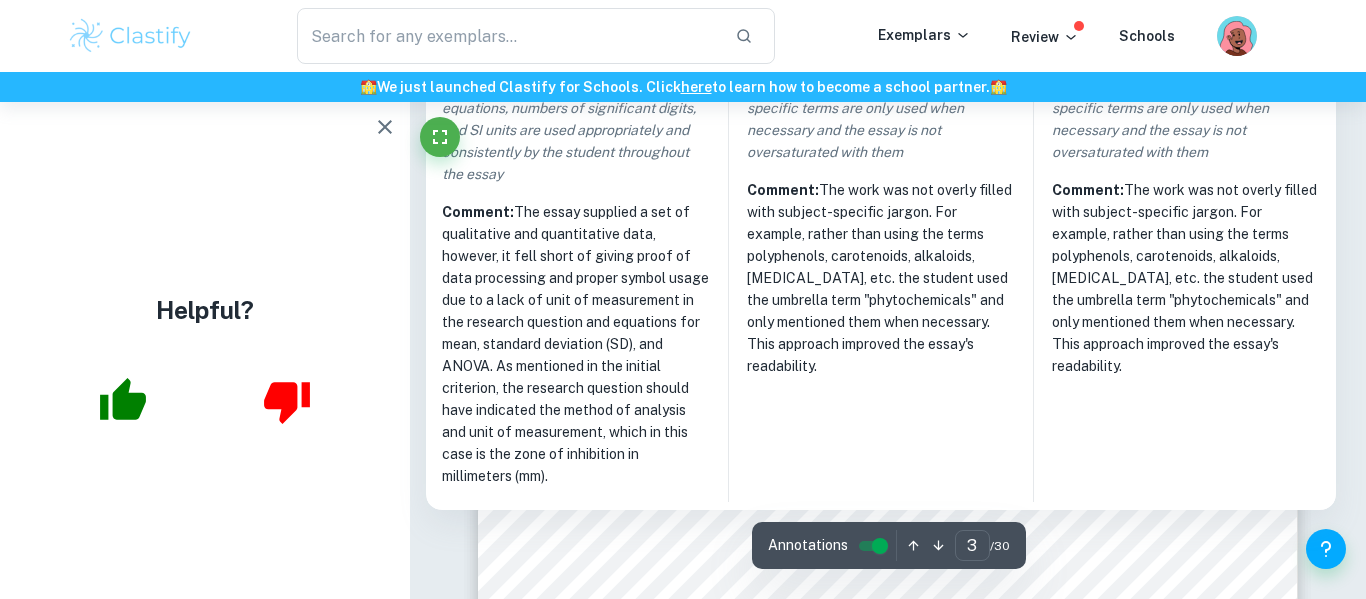 scroll, scrollTop: 2956, scrollLeft: 0, axis: vertical 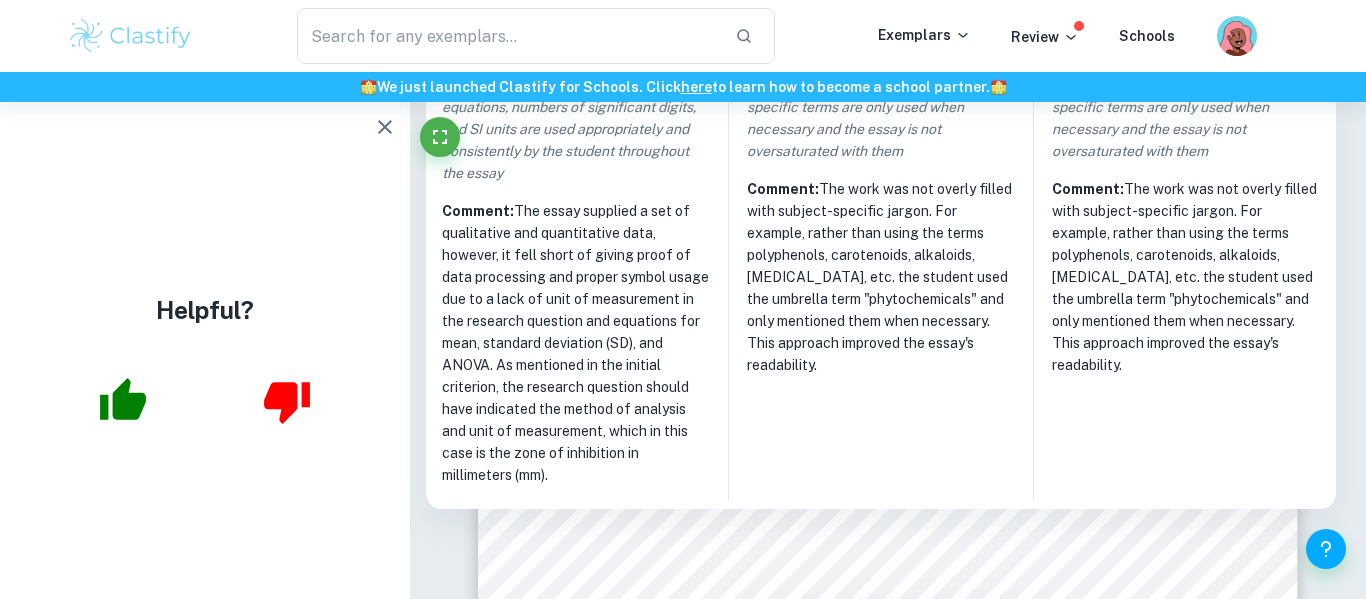 click on "Correct Criterion B :   The technical or subject-specific terms are only used when necessary and the essay is not oversaturated with them Comment:  The work was not overly filled with subject-specific jargon. For example, rather than using the terms polyphenols, carotenoids, alkaloids, lectins, etc. the student used the umbrella term "phytochemicals" and only mentioned them when necessary. This approach improved the essay's readability." at bounding box center [881, 255] 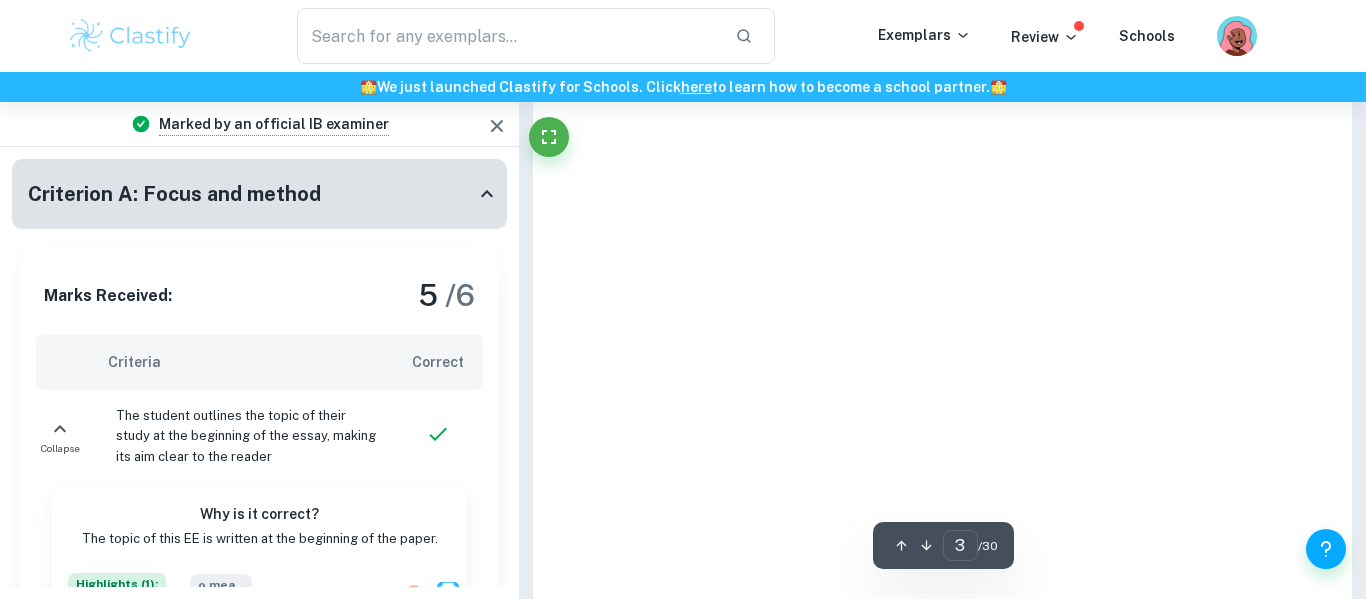 scroll, scrollTop: 2365, scrollLeft: 0, axis: vertical 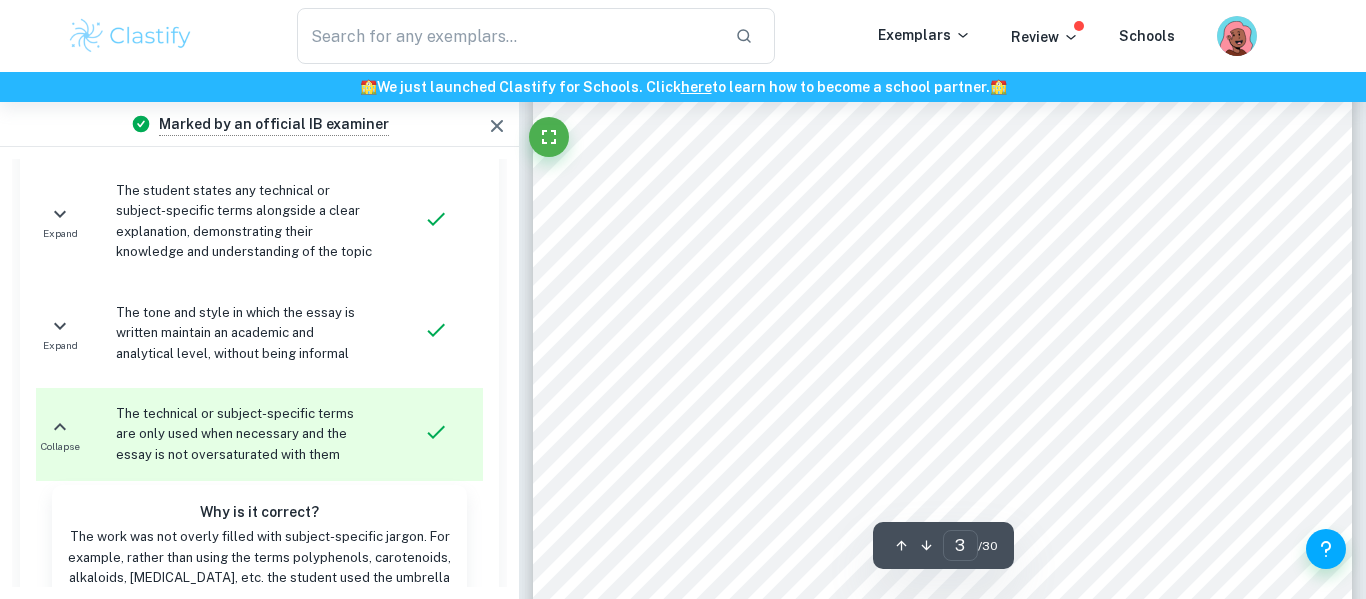 type on "6" 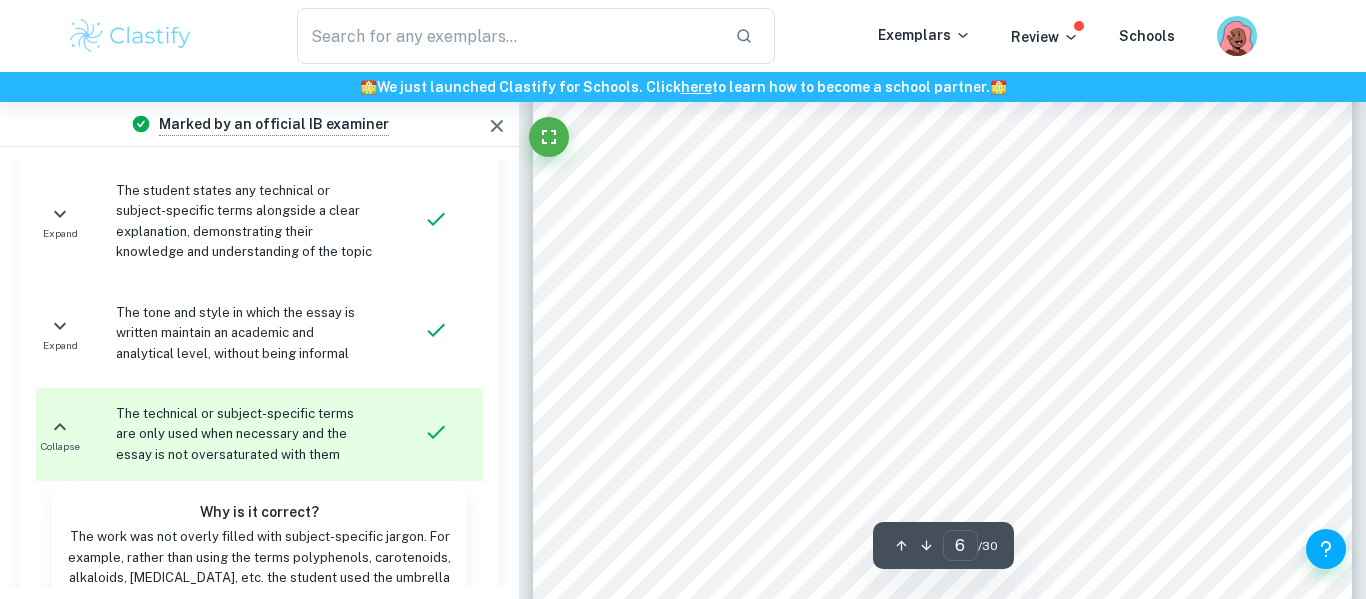 scroll, scrollTop: 6431, scrollLeft: 0, axis: vertical 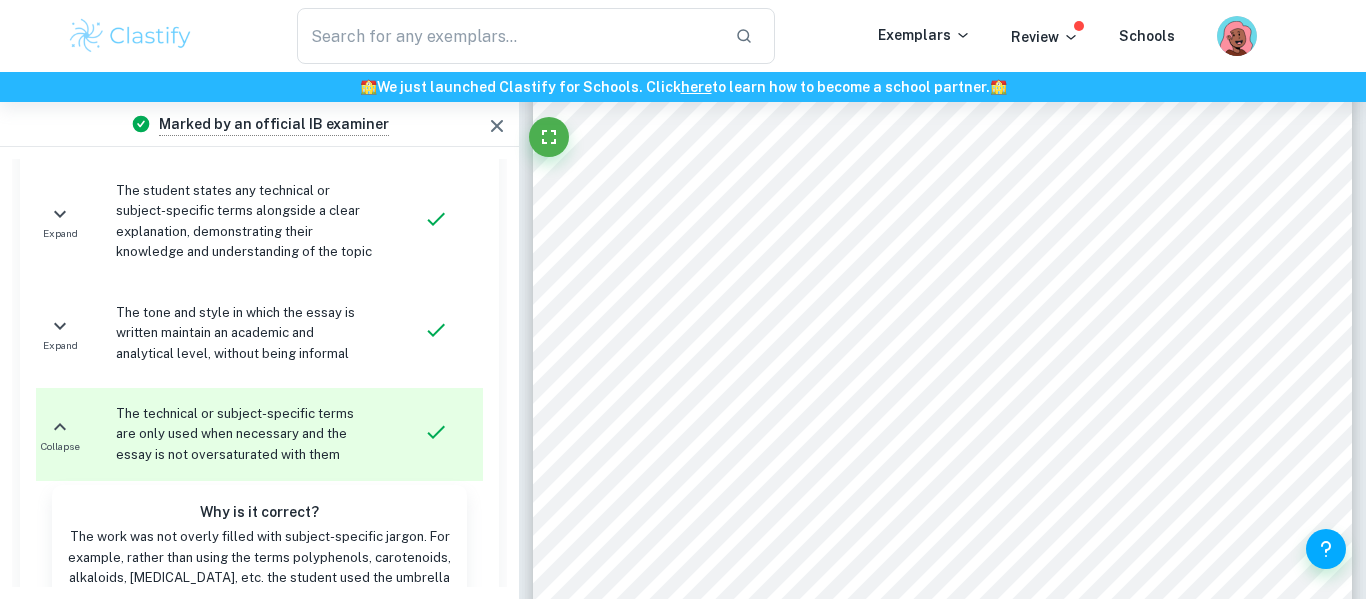 click 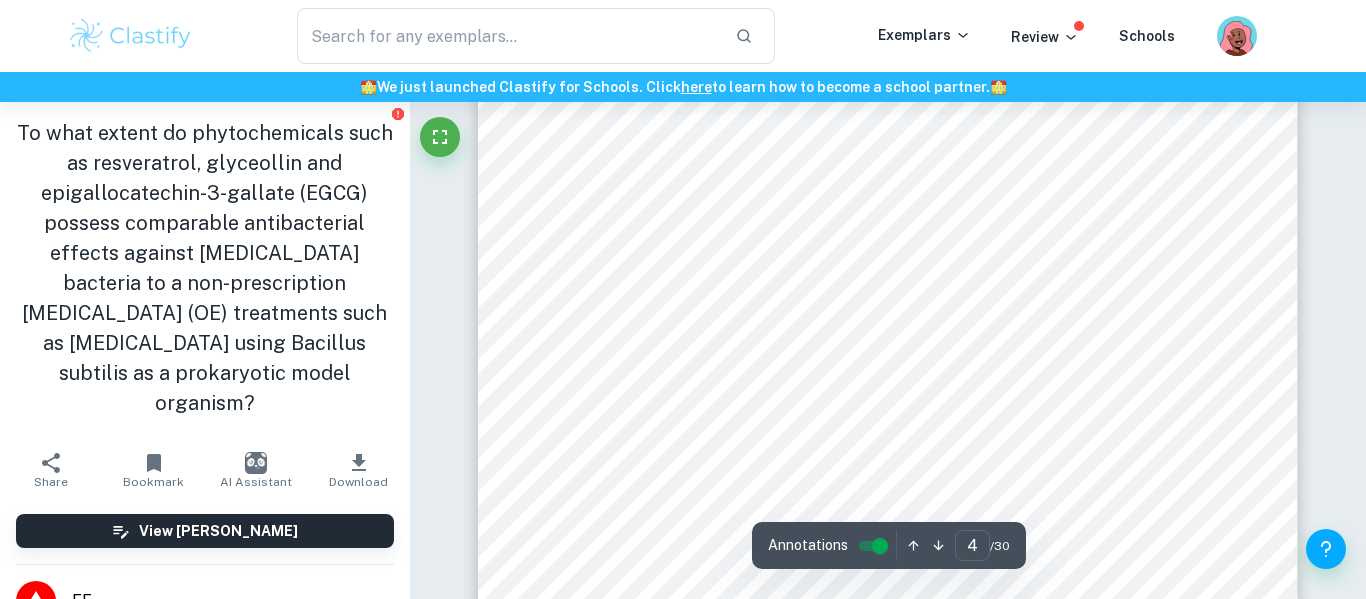 scroll, scrollTop: 4066, scrollLeft: 0, axis: vertical 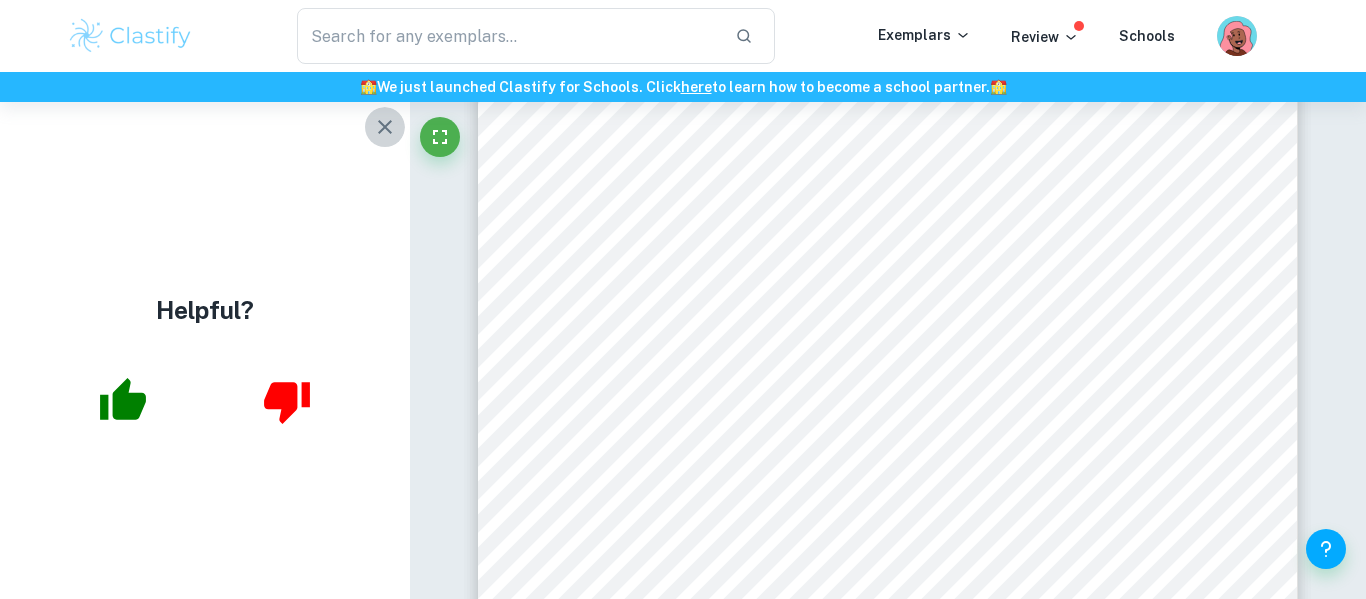 click 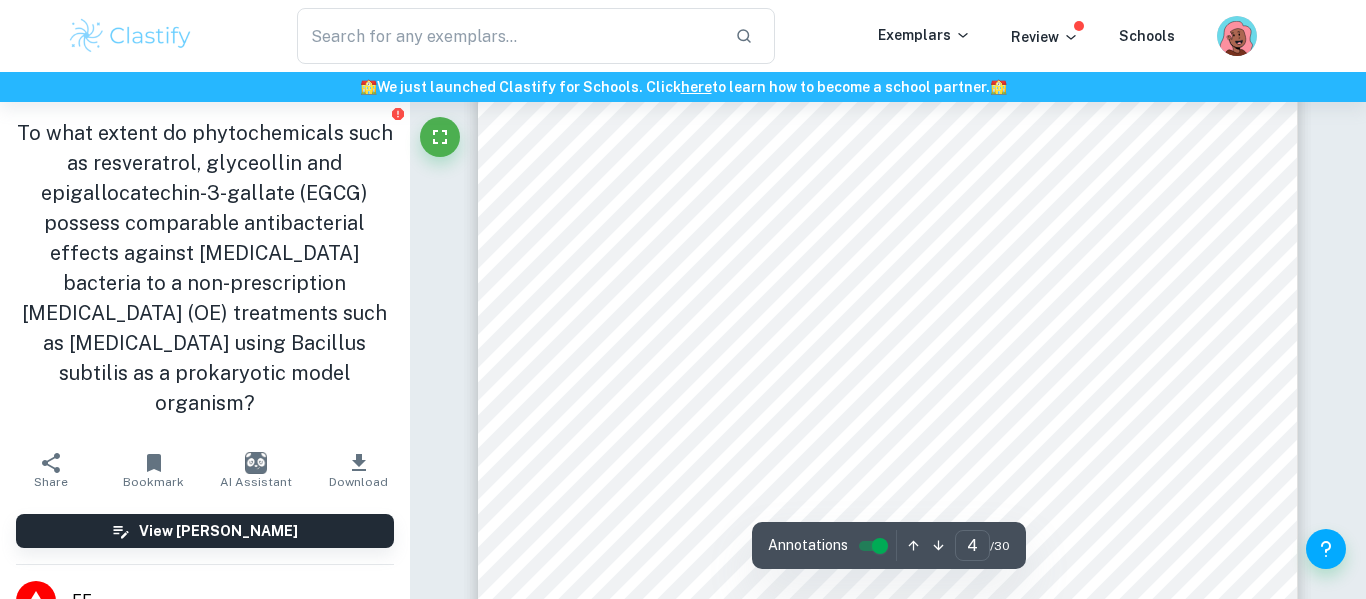 click on "research is not wide to draw conclusive results but will surely help in understanding the general viability of phytochemicals as an alternative treatment for OE. 2 Background information i) Cause of otitis externa (OE) Inflammation of the external auditory canals could be acute (lasting less than 6 weeks) or chronic (lasting more than 3 months) 6   due to the disturbance of the pH which sequentially leads to the damage of the epithelium, loss of wax leading to bacterial growth as seen in figure 1 7 .However hair follicles and cerumen producing glands maintain an acidic pH which is uninhabitable by the bacteria and fungus 8 .Further infection could also be necrotizing i.e. malignant OE 9   which extends to the adjacent soft tissue and to the base of the skull 10 . Though the infection is often mild but inadequately treated OE could turn into long term (chronic) OE which affects hearing and can cause deafness 11 . Hence it is important to understand the treatment ways using antibiotic resistance.   S.aureus   (" at bounding box center [888, 136] 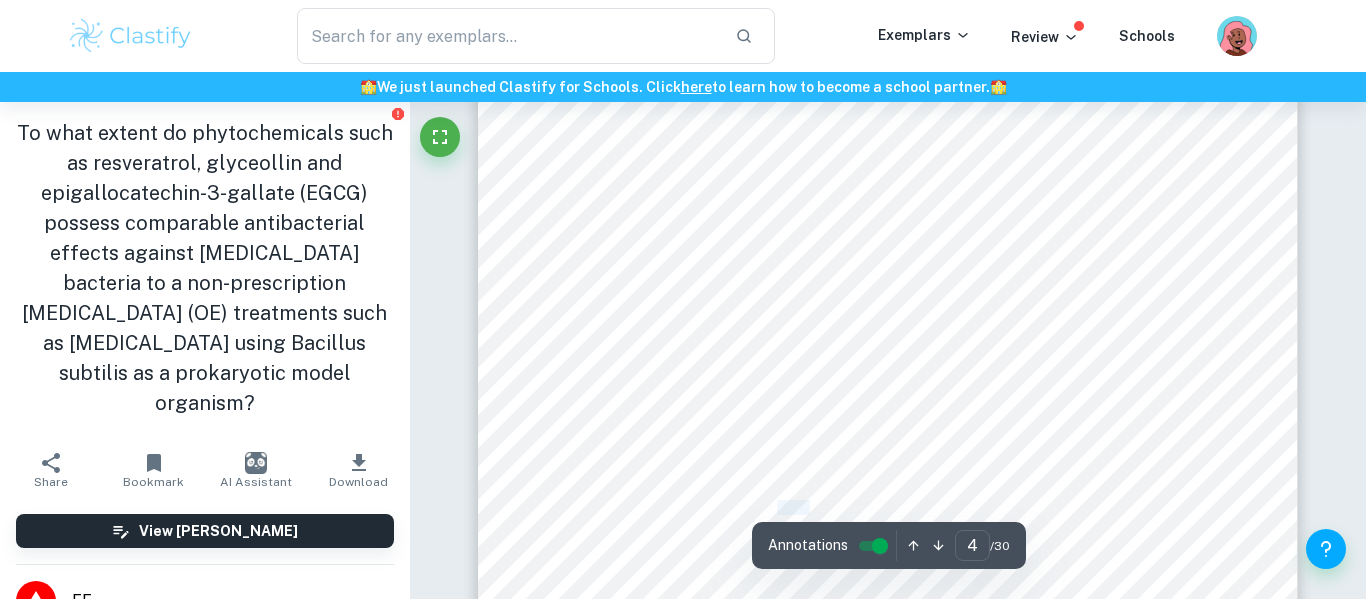 click on "research is not wide to draw conclusive results but will surely help in understanding the general viability of phytochemicals as an alternative treatment for OE. 2 Background information i) Cause of otitis externa (OE) Inflammation of the external auditory canals could be acute (lasting less than 6 weeks) or chronic (lasting more than 3 months) 6   due to the disturbance of the pH which sequentially leads to the damage of the epithelium, loss of wax leading to bacterial growth as seen in figure 1 7 .However hair follicles and cerumen producing glands maintain an acidic pH which is uninhabitable by the bacteria and fungus 8 .Further infection could also be necrotizing i.e. malignant OE 9   which extends to the adjacent soft tissue and to the base of the skull 10 . Though the infection is often mild but inadequately treated OE could turn into long term (chronic) OE which affects hearing and can cause deafness 11 . Hence it is important to understand the treatment ways using antibiotic resistance.   S.aureus   (" at bounding box center [888, 136] 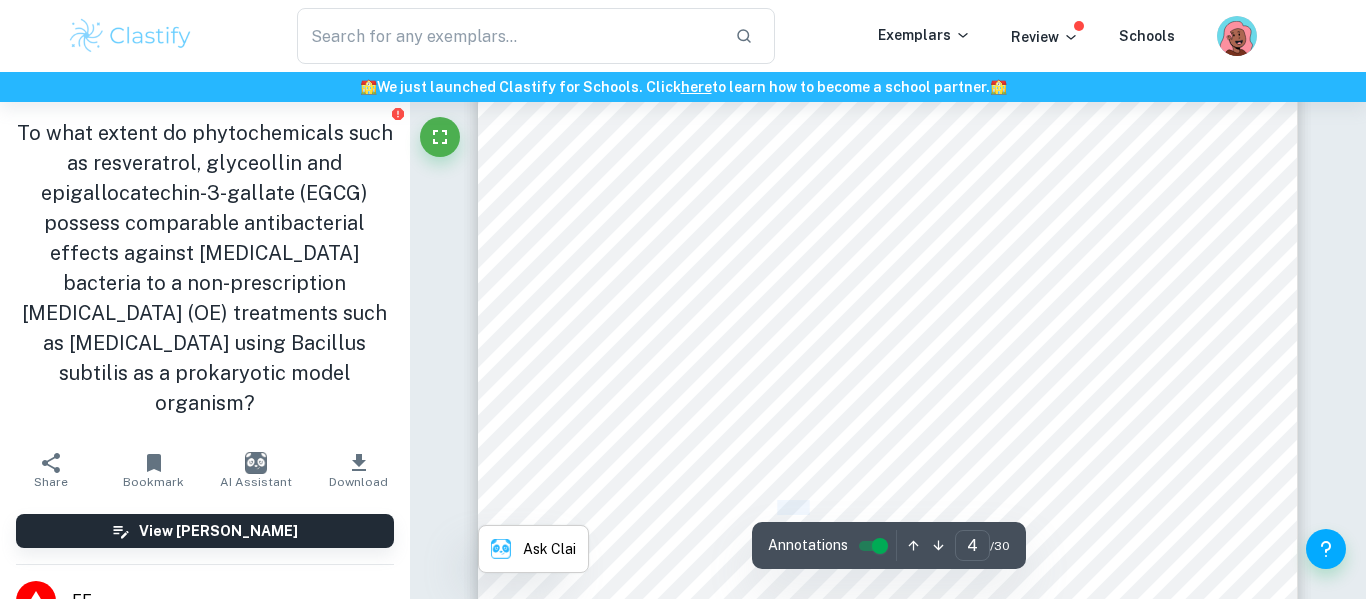 click on "research is not wide to draw conclusive results but will surely help in understanding the general viability of phytochemicals as an alternative treatment for OE. 2 Background information i) Cause of otitis externa (OE) Inflammation of the external auditory canals could be acute (lasting less than 6 weeks) or chronic (lasting more than 3 months) 6   due to the disturbance of the pH which sequentially leads to the damage of the epithelium, loss of wax leading to bacterial growth as seen in figure 1 7 .However hair follicles and cerumen producing glands maintain an acidic pH which is uninhabitable by the bacteria and fungus 8 .Further infection could also be necrotizing i.e. malignant OE 9   which extends to the adjacent soft tissue and to the base of the skull 10 . Though the infection is often mild but inadequately treated OE could turn into long term (chronic) OE which affects hearing and can cause deafness 11 . Hence it is important to understand the treatment ways using antibiotic resistance.   S.aureus   (" at bounding box center [888, 136] 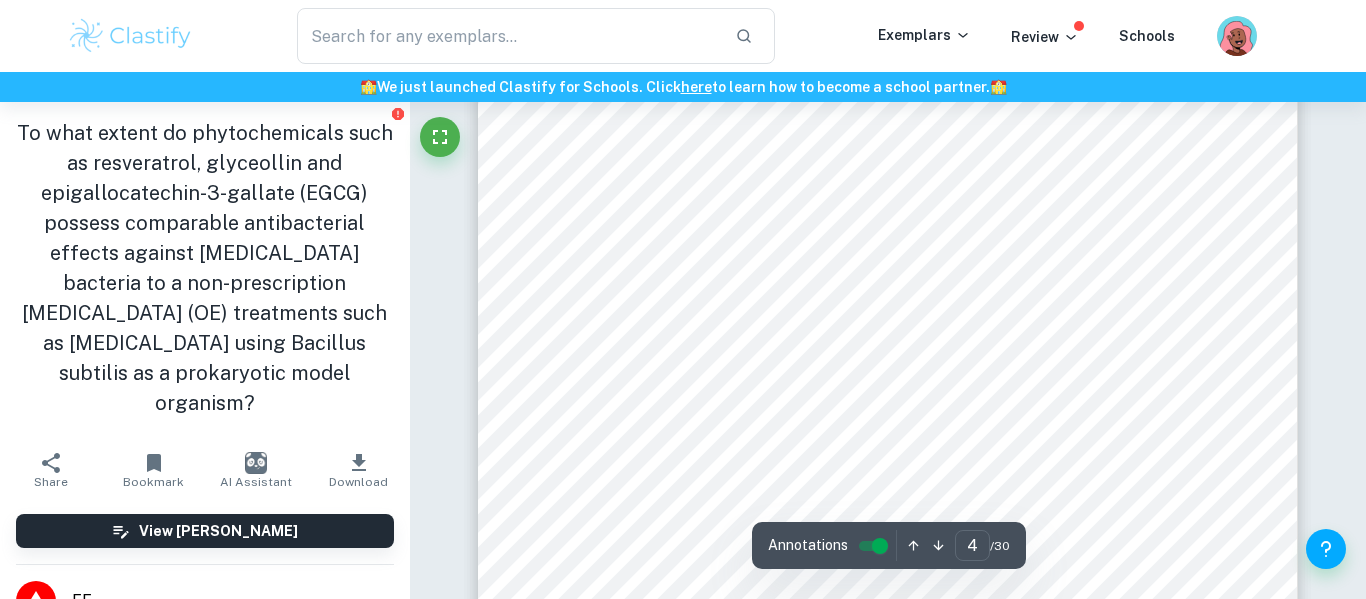 click on "research is not wide to draw conclusive results but will surely help in understanding the general viability of phytochemicals as an alternative treatment for OE. 2 Background information i) Cause of otitis externa (OE) Inflammation of the external auditory canals could be acute (lasting less than 6 weeks) or chronic (lasting more than 3 months) 6   due to the disturbance of the pH which sequentially leads to the damage of the epithelium, loss of wax leading to bacterial growth as seen in figure 1 7 .However hair follicles and cerumen producing glands maintain an acidic pH which is uninhabitable by the bacteria and fungus 8 .Further infection could also be necrotizing i.e. malignant OE 9   which extends to the adjacent soft tissue and to the base of the skull 10 . Though the infection is often mild but inadequately treated OE could turn into long term (chronic) OE which affects hearing and can cause deafness 11 . Hence it is important to understand the treatment ways using antibiotic resistance.   S.aureus   (" at bounding box center [888, 136] 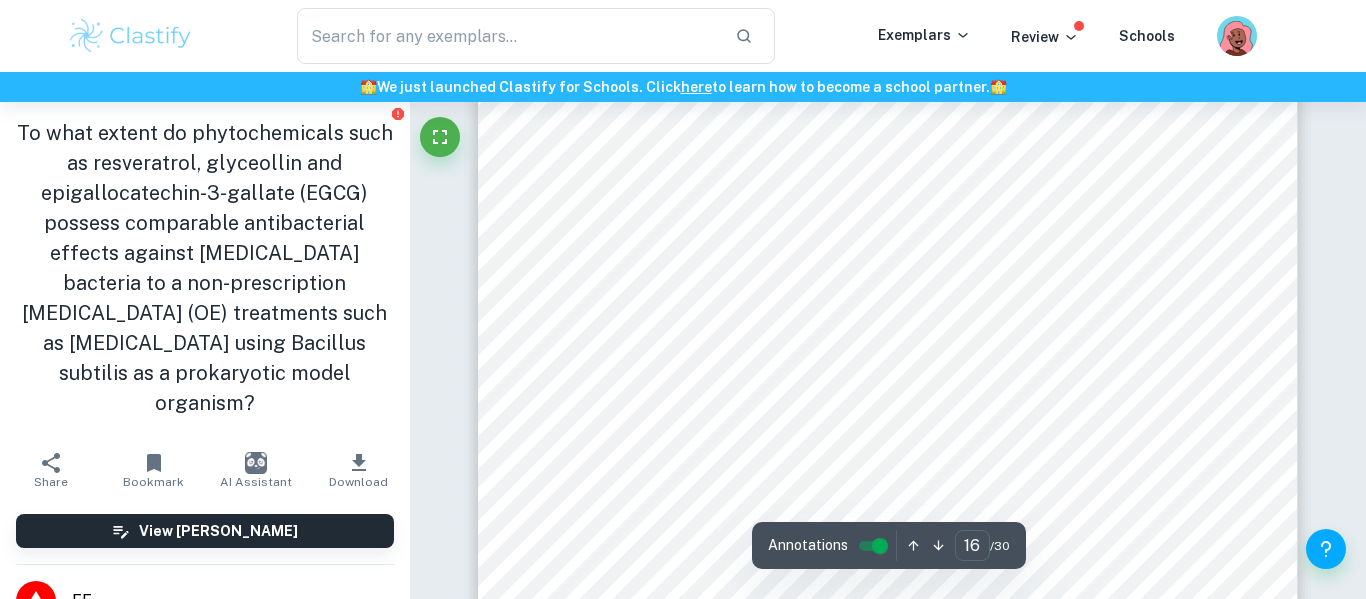 scroll, scrollTop: 17586, scrollLeft: 0, axis: vertical 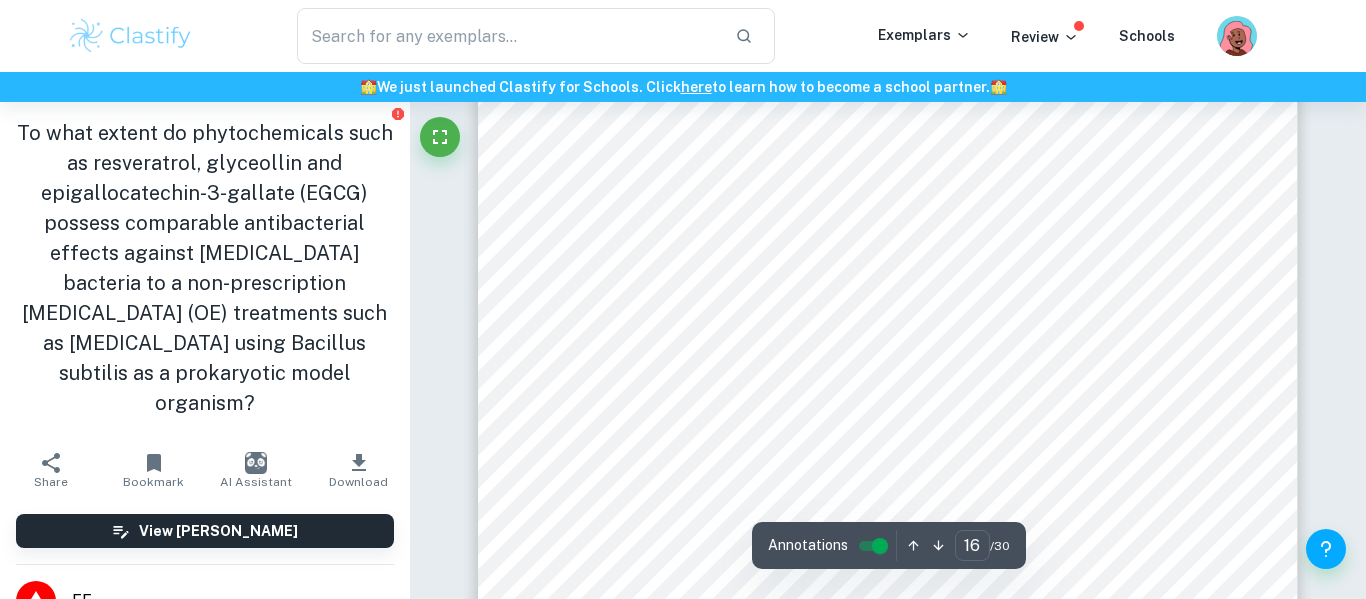 click on "2.09756" at bounding box center [1087, 246] 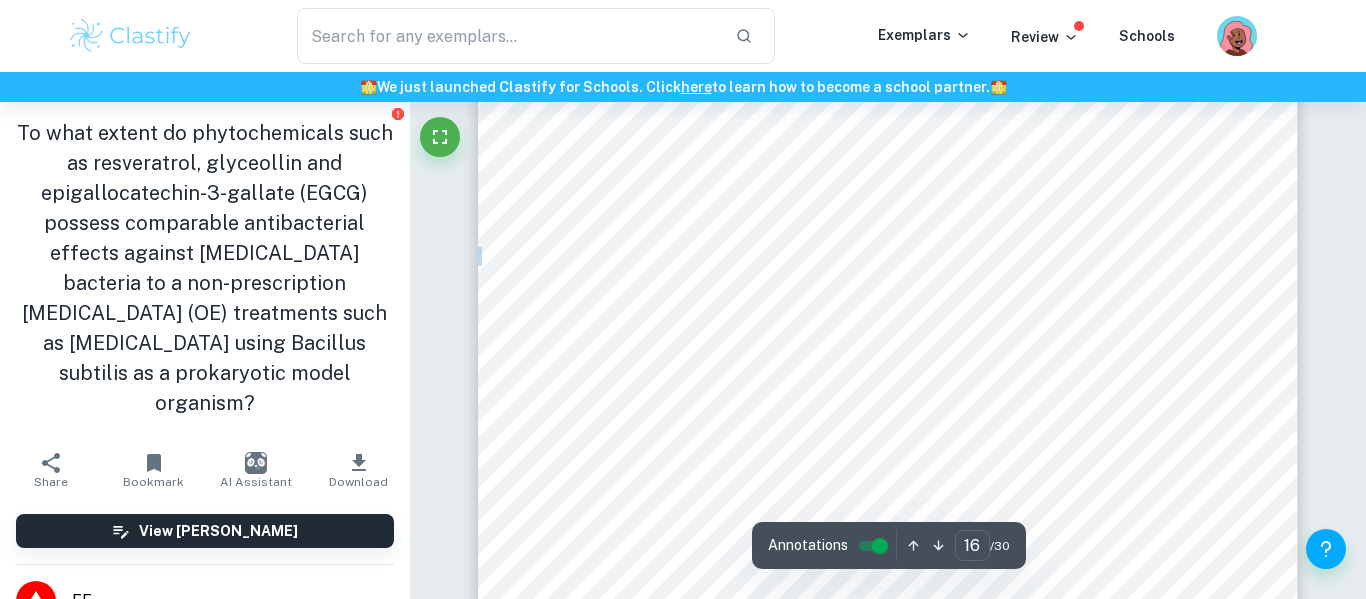 click on "Table 13 : Tukey HSD test results Independent variable Difference   n Group1   n Group 2   SE   q RV   EC   0.77   8   8   0.367093   2.09756 CF   1.848125   8   8   0.367093   5.034485 GC   2.37375   8   8   0.367093   6.466342 Ethanol   5.4225   8   8   0.367093   14.77146 EC   GC   3.14375   8   8   0.367093   8.563903 CF   1.078125   8   8   0.367093   2.936925 RV   0.77   8   8   0.367093   2.09756 Ethanol   6.1925   8   8   0.367093   16.86902 GC   RV   2.37375   8   8   0.367093   6.466342 EC   3.14375   8   8   0.367093   8.563903 CF   4.221875   8   8   0.367093   11.50083 Ethanol   3.04875   8   8   0.367093   8.305113 CF   RV   1.848125   8   8   0.367093   5.034485 EC   1.078125   8   8   0.367093   2.936925 GC   2.37375   8   8   0.367093   6.466342 Ethanol   7.270625   8   8   0.367093   19.80594 The table shows that RV and EC , EC and CF are not statistically different in their antibacterial activity. 16" at bounding box center [888, 620] 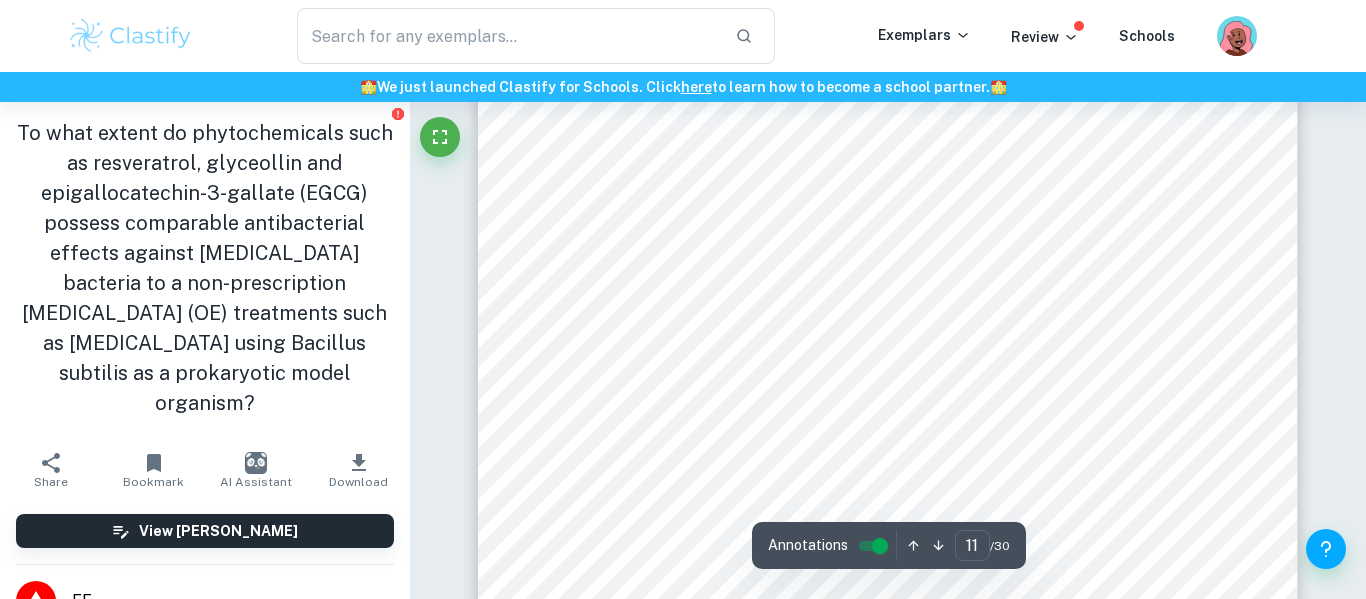 scroll, scrollTop: 12066, scrollLeft: 0, axis: vertical 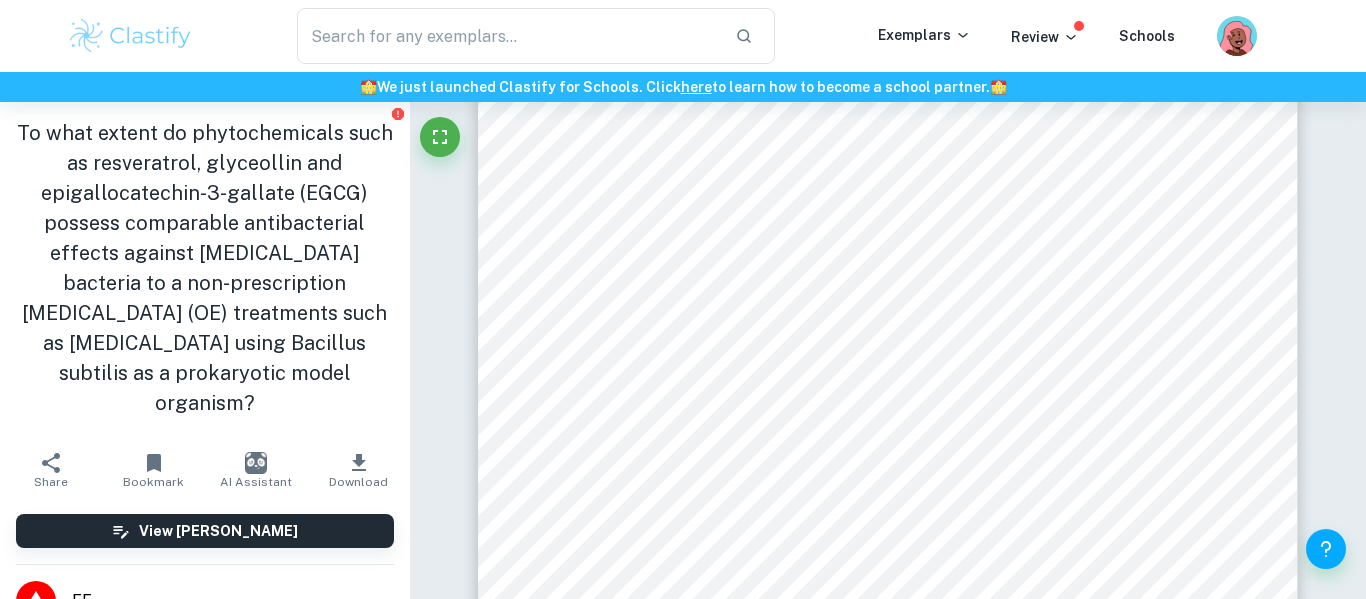 click on "iii) Statistical Analysis a): ANOVA 45 ANOVA test (one- way)was conducted to determine the statistical significance between dependent and independent variables. In this investigation, ANOVA was used to determine the significance between the inhibition zone from different solutions after 24 hours to show bactericidal nature of phytochemicals. The experimental hypothesis in one way is a difference in the mean of the zone of inhibition formed from each phytochemicals and a non prescribed drug ciprofloxacin. Using the data of the inhibition zone, a one way ANOVA table was created. The results were shown in table 12. Table 12 : Anova test results ANOVA Source of Variation SS   df   MS   F   P-value   F crit Between Groups 269.4725   4   67.36813   431.5202   3.01E-29   2.641465 Within Groups 5.464134   35   0.156118 Total   274.9367   39 The p value from ANOVA test shows significant results at a p value of 0.05. If the p value of the test is smaller b): Tukey HSD test   46 , if the calculated q value is 46 45   15" at bounding box center [888, 468] 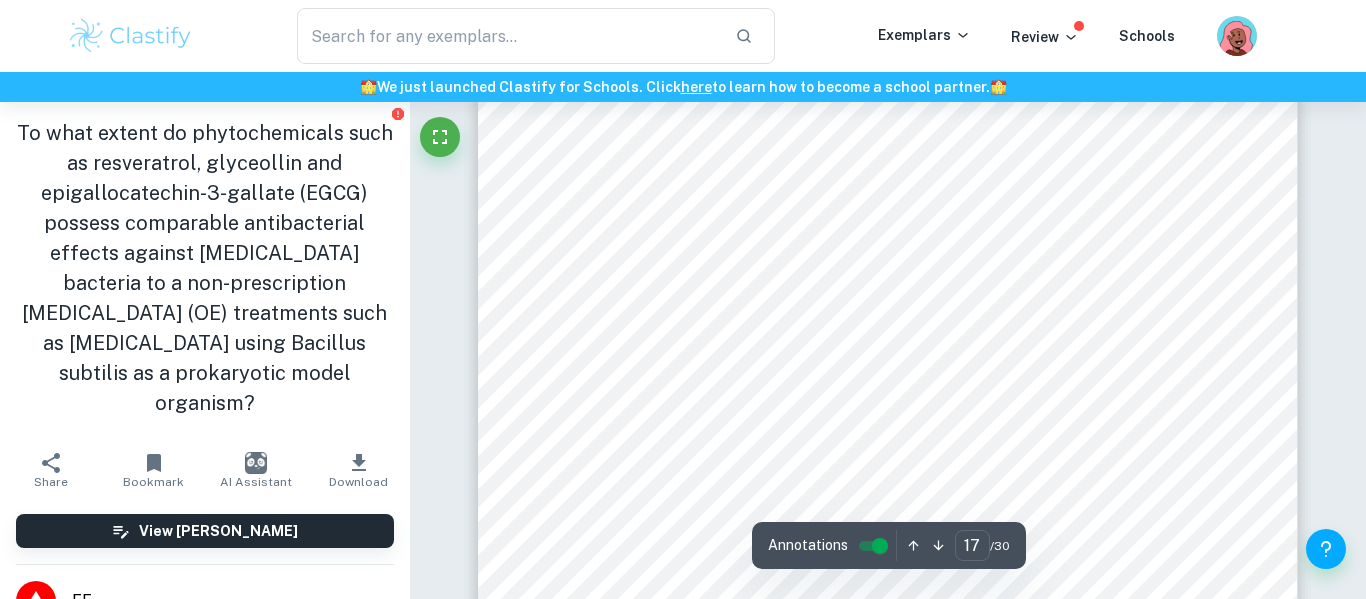 scroll, scrollTop: 18537, scrollLeft: 0, axis: vertical 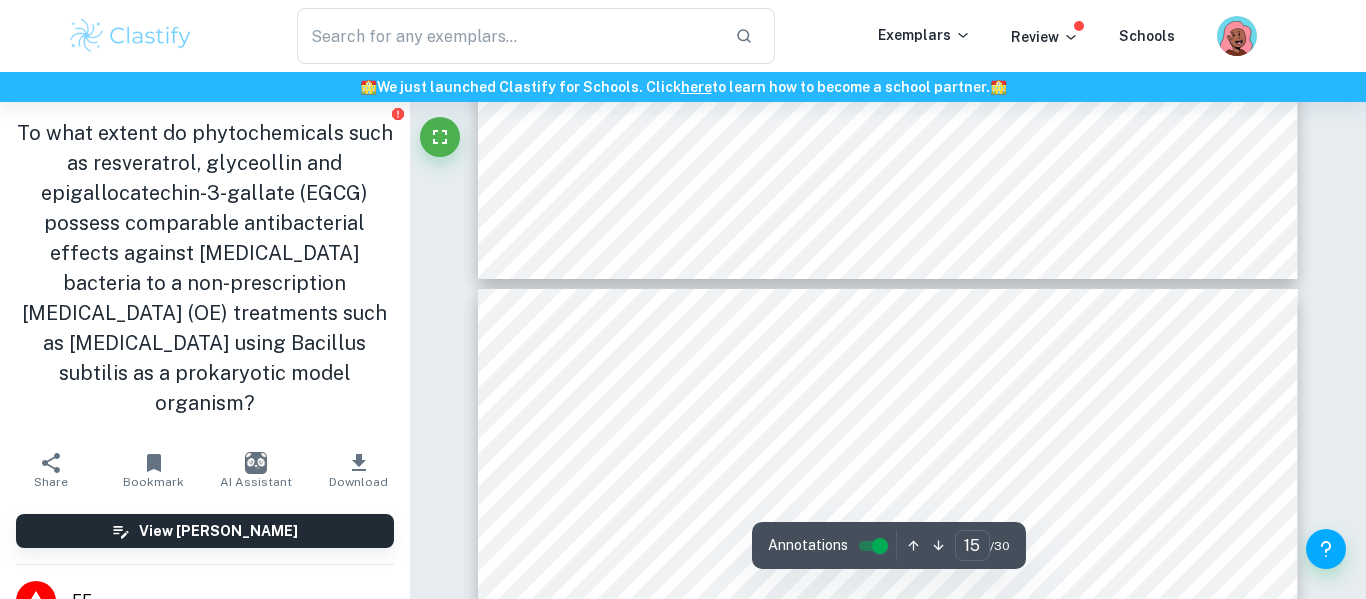 type on "14" 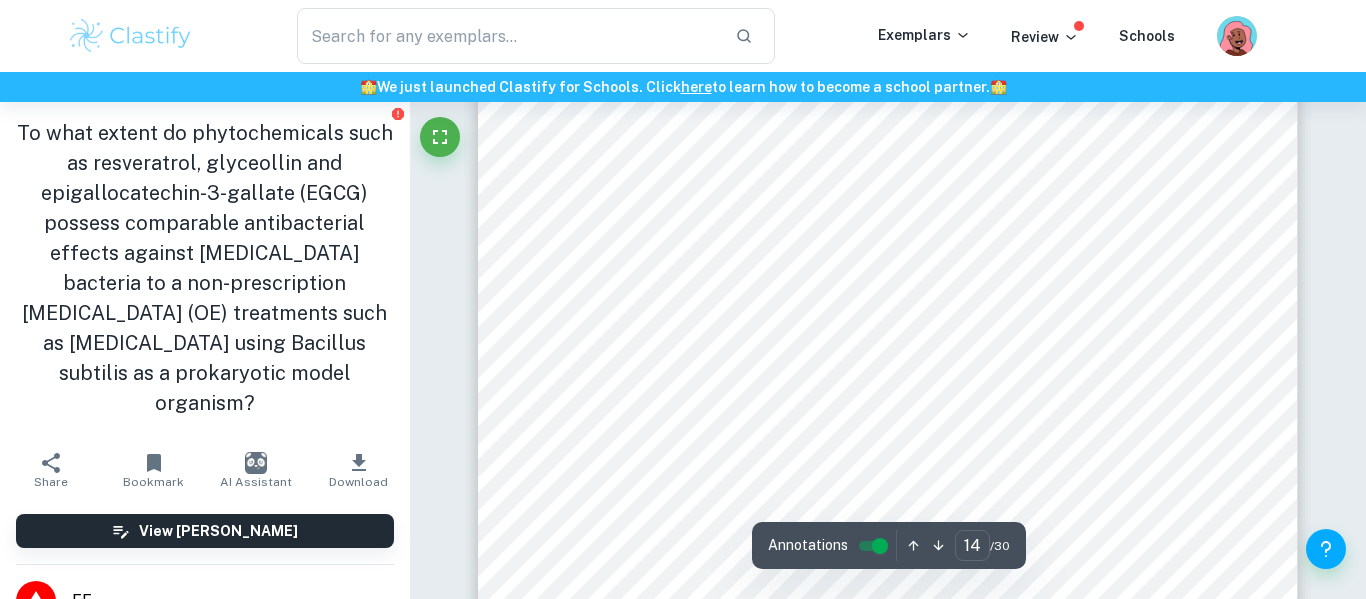 scroll, scrollTop: 15409, scrollLeft: 0, axis: vertical 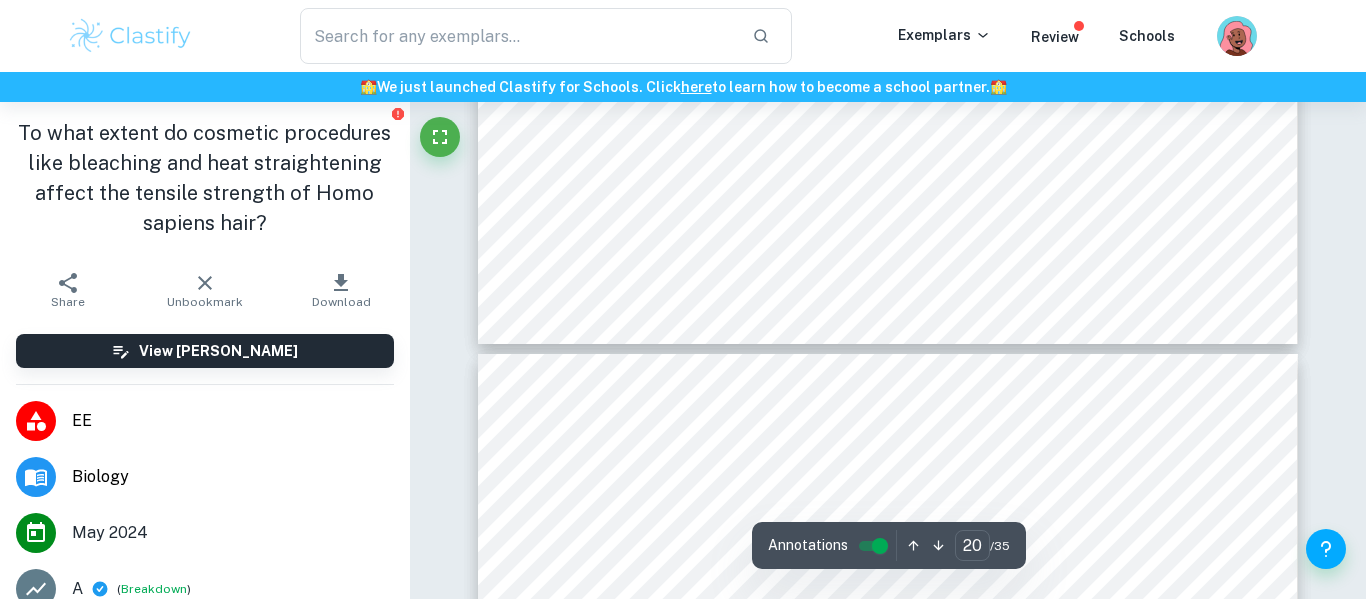 type on "19" 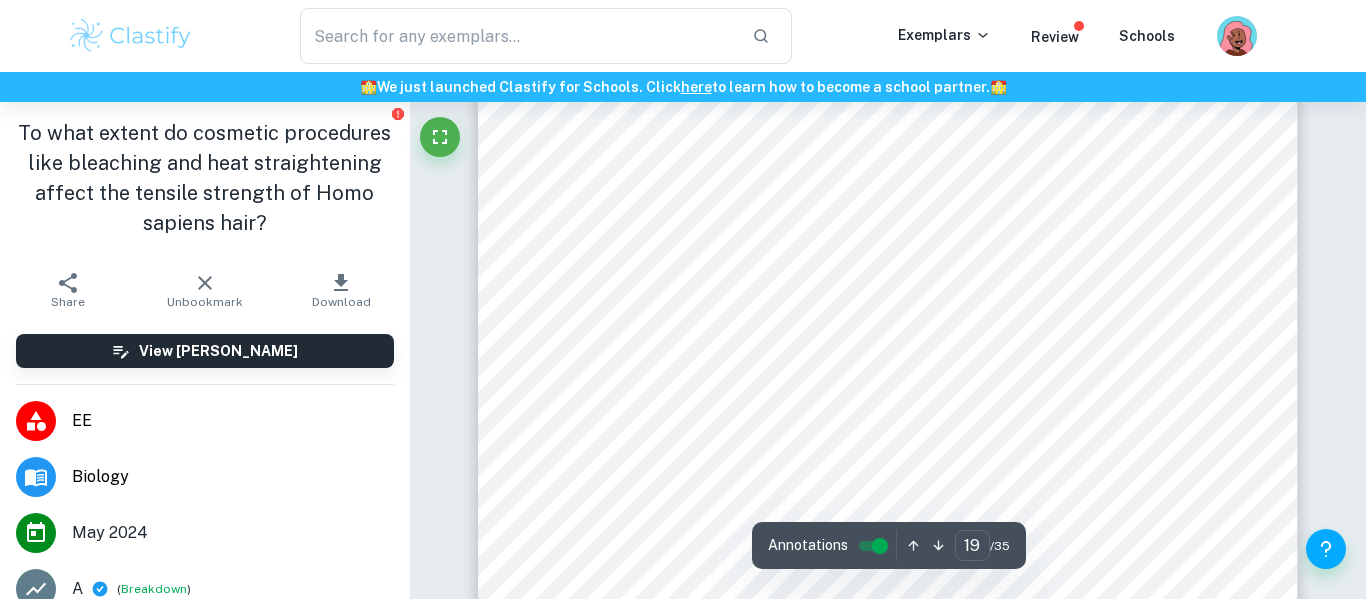 scroll, scrollTop: 19535, scrollLeft: 0, axis: vertical 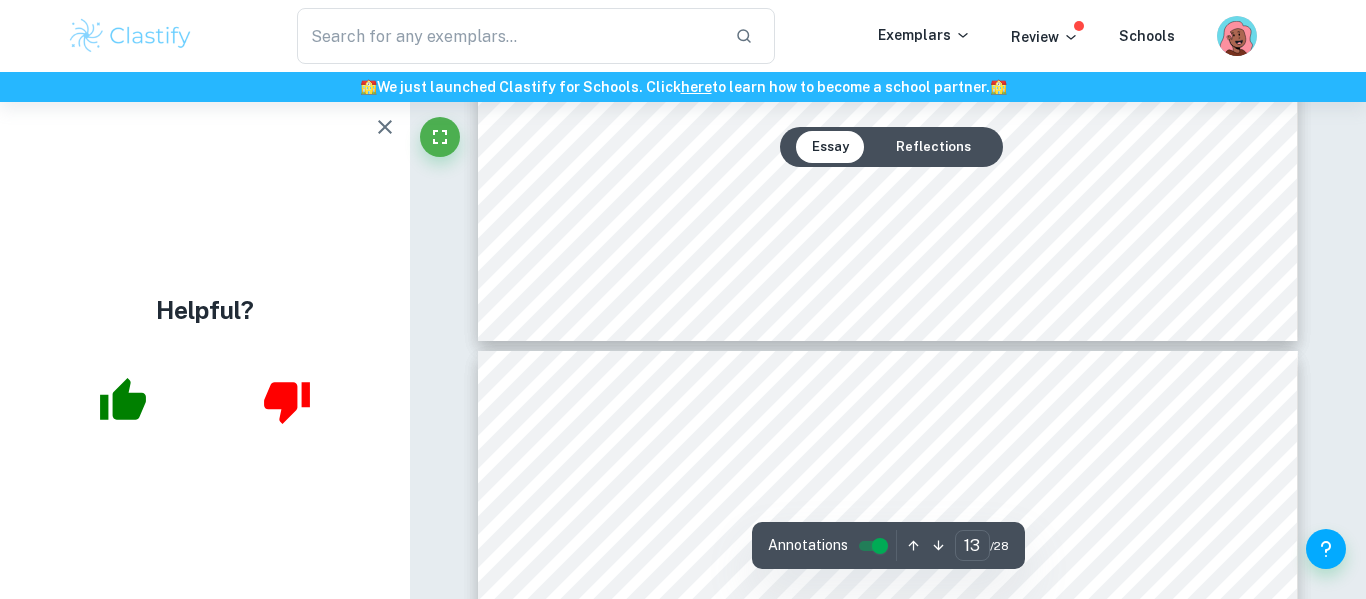 type on "12" 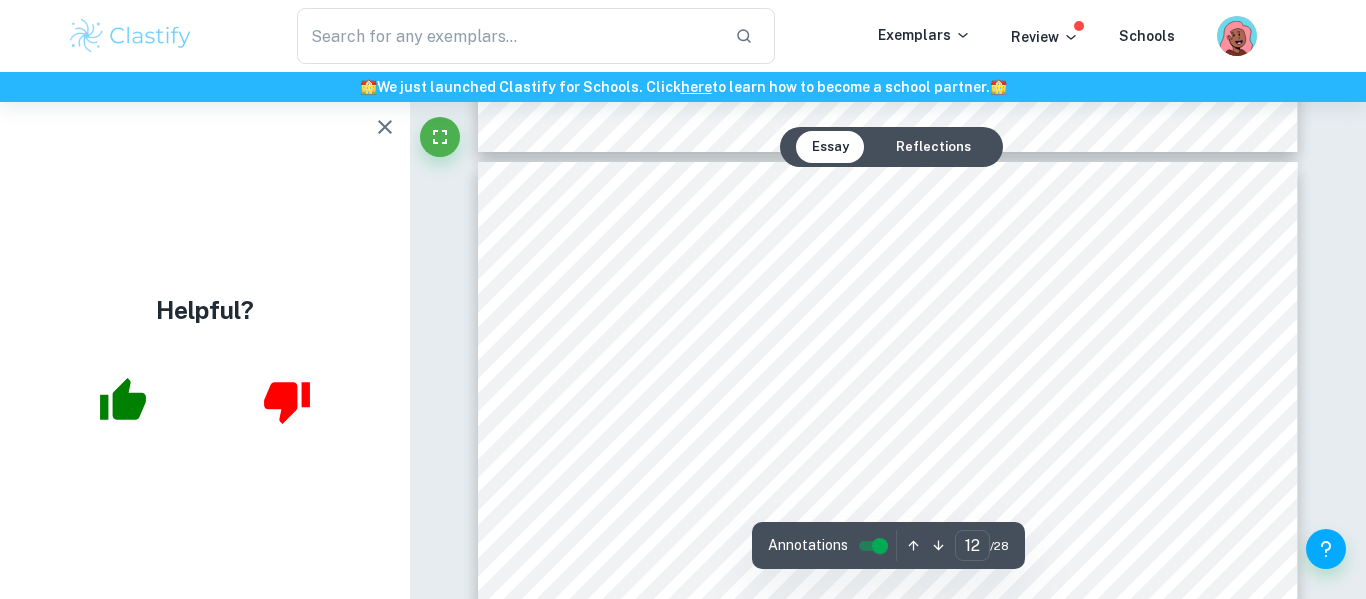 scroll, scrollTop: 11862, scrollLeft: 0, axis: vertical 